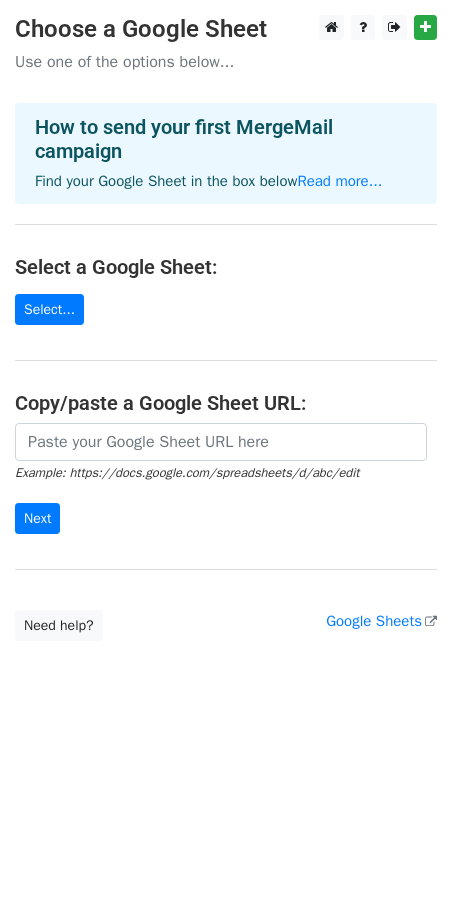 scroll, scrollTop: 0, scrollLeft: 0, axis: both 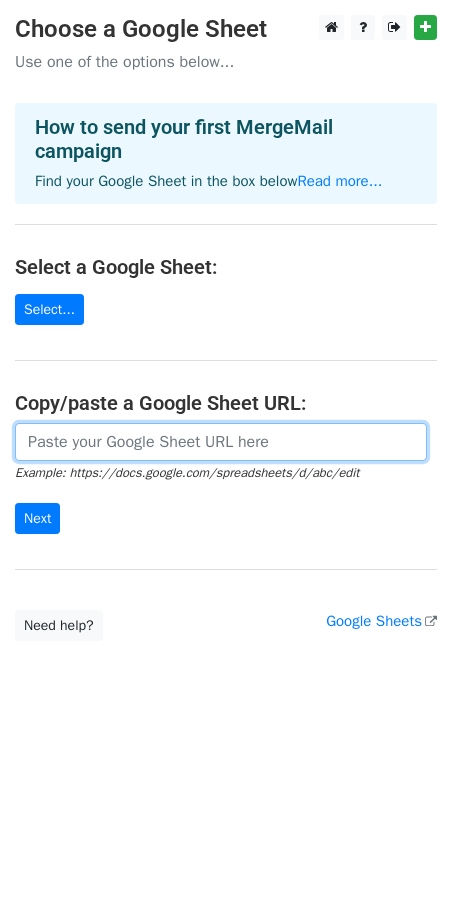 click at bounding box center [221, 442] 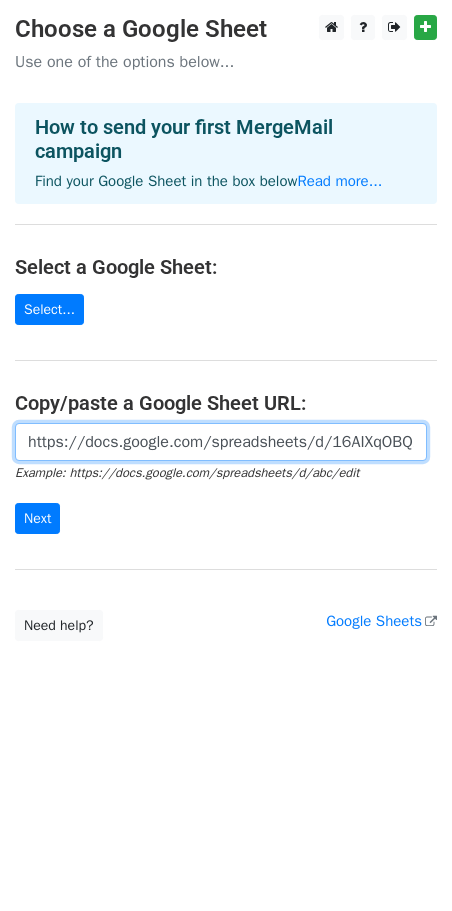 scroll, scrollTop: 0, scrollLeft: 614, axis: horizontal 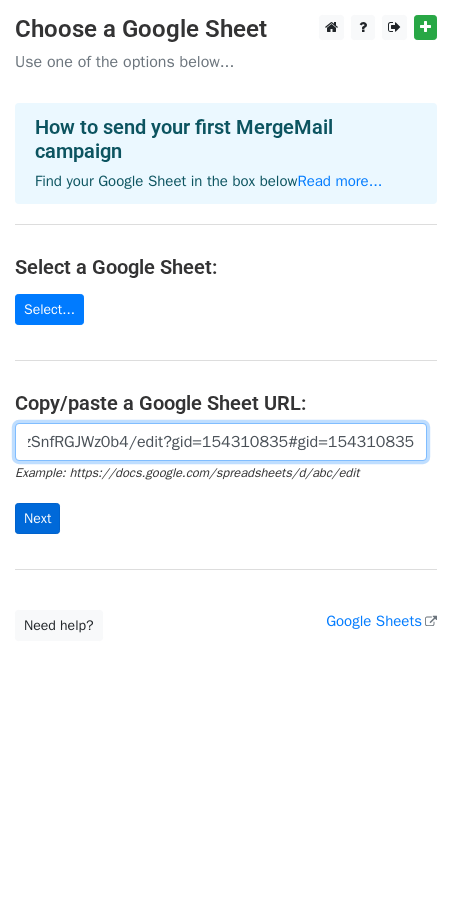 type on "https://docs.google.com/spreadsheets/d/16AIXqOBQ1VYQneEHebOCXLKxp3Co_0PzSnfRGJWz0b4/edit?gid=154310835#gid=154310835" 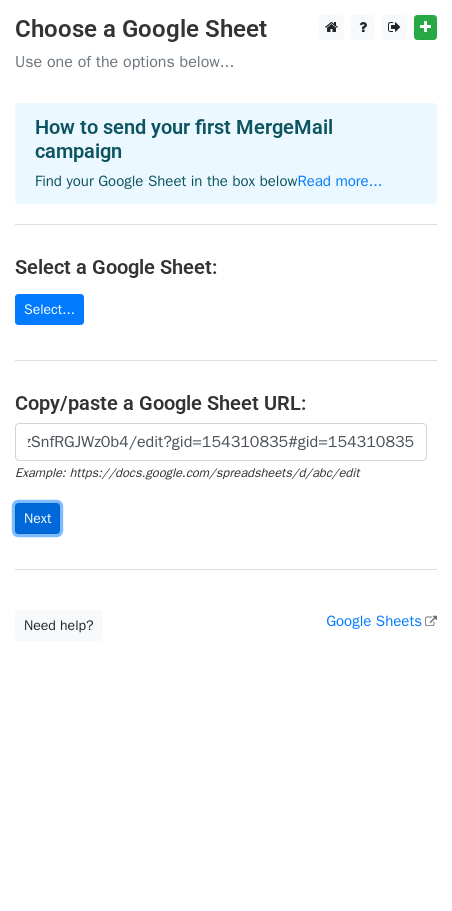 click on "Next" at bounding box center [37, 518] 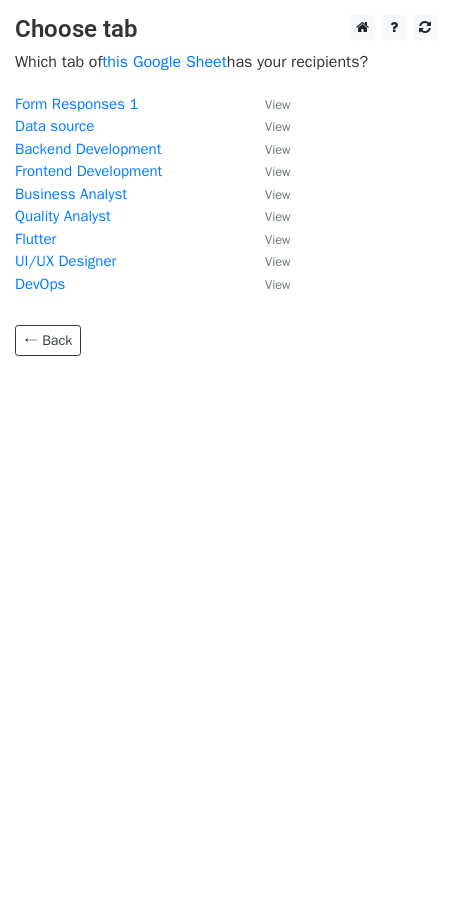 scroll, scrollTop: 0, scrollLeft: 0, axis: both 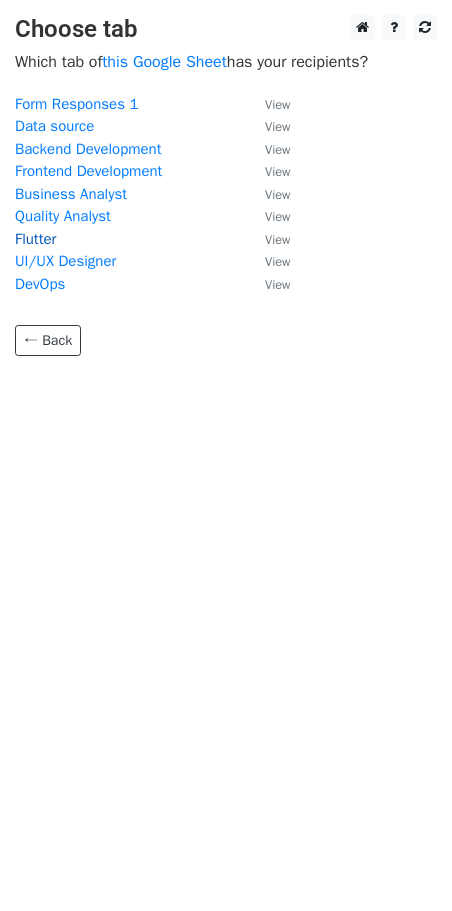 click on "Flutter" at bounding box center [35, 239] 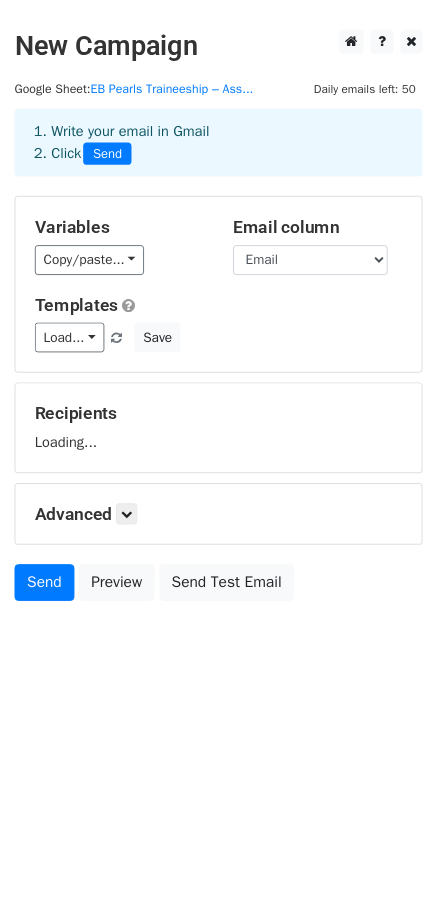 scroll, scrollTop: 0, scrollLeft: 0, axis: both 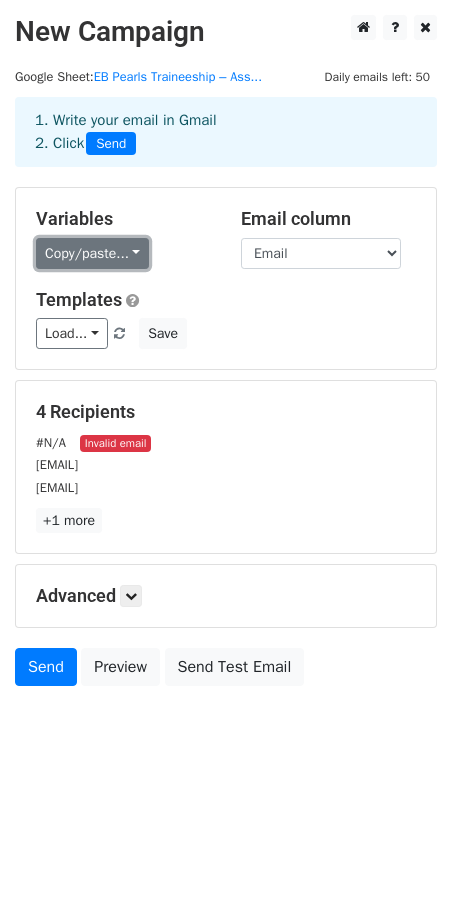 click on "Copy/paste..." at bounding box center [92, 253] 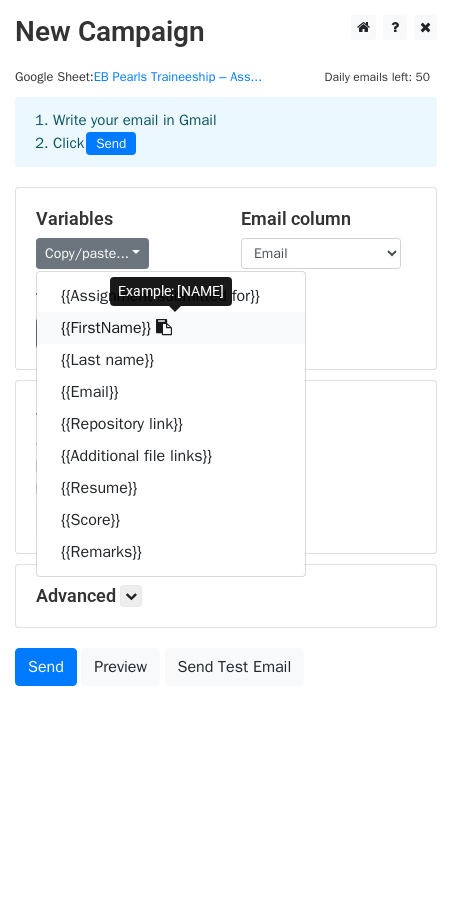 click on "{{FirstName}}" at bounding box center [171, 328] 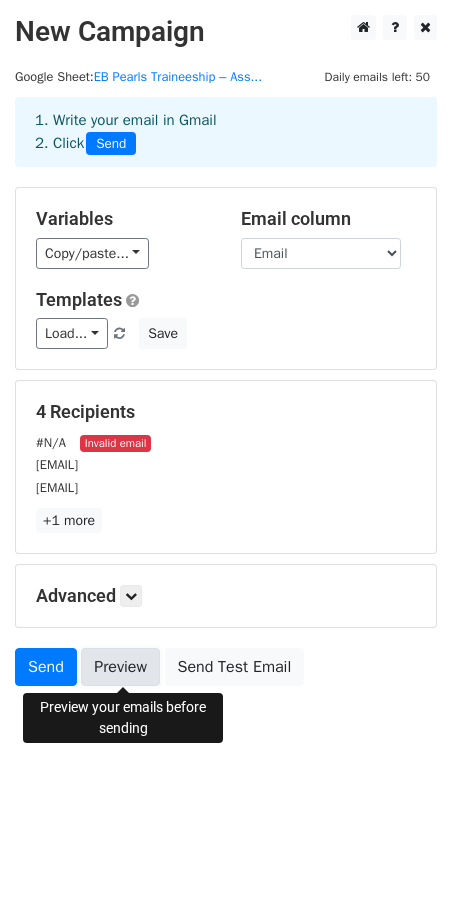 click on "Preview" at bounding box center (120, 667) 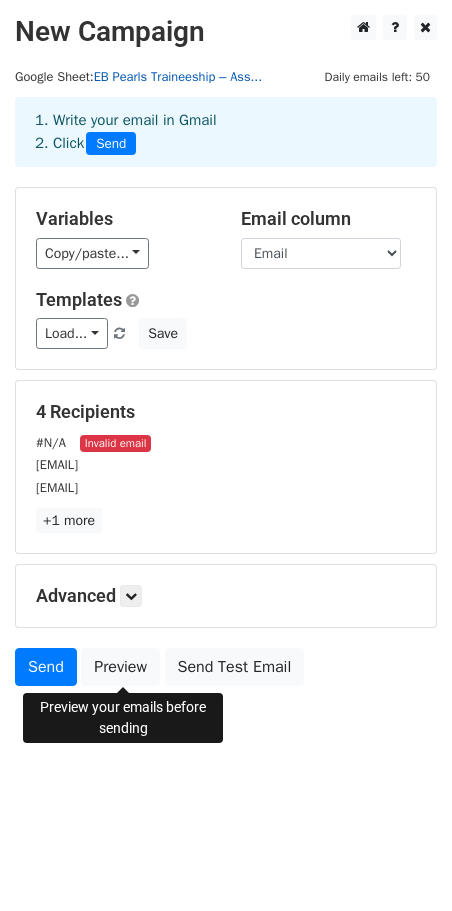 click on "EB Pearls Traineeship – Ass..." at bounding box center [178, 77] 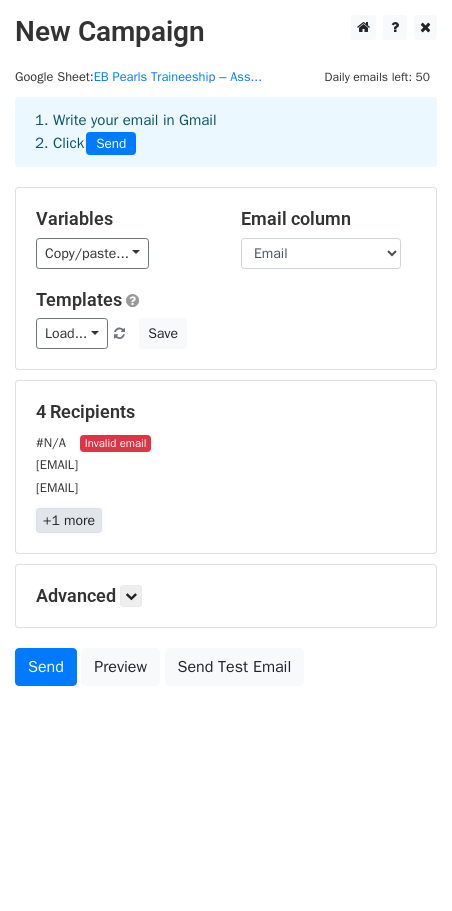 click on "+1 more" at bounding box center [69, 520] 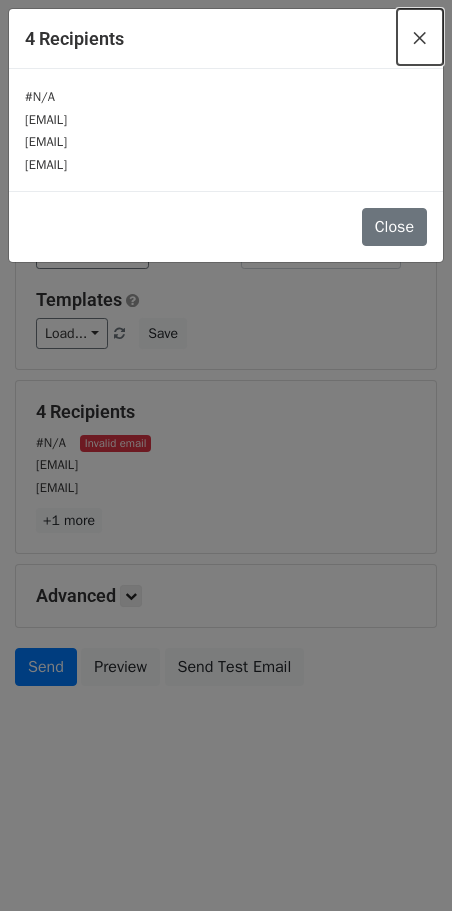 click on "×" at bounding box center [420, 37] 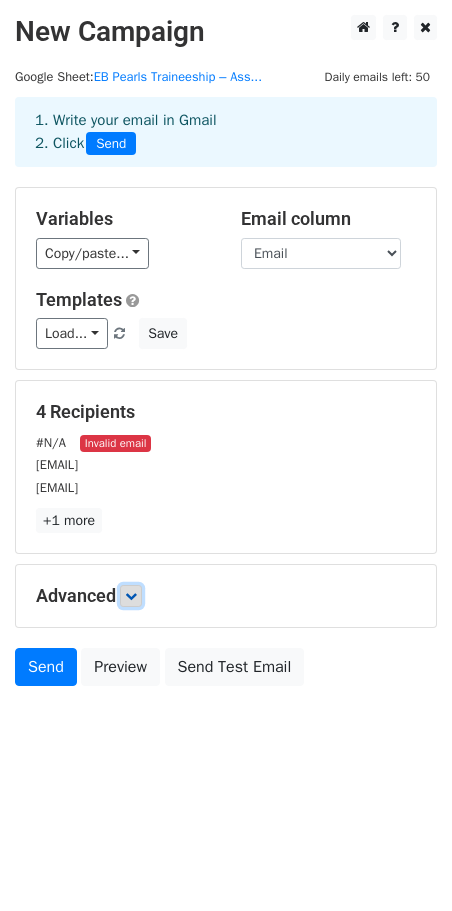 click at bounding box center (131, 596) 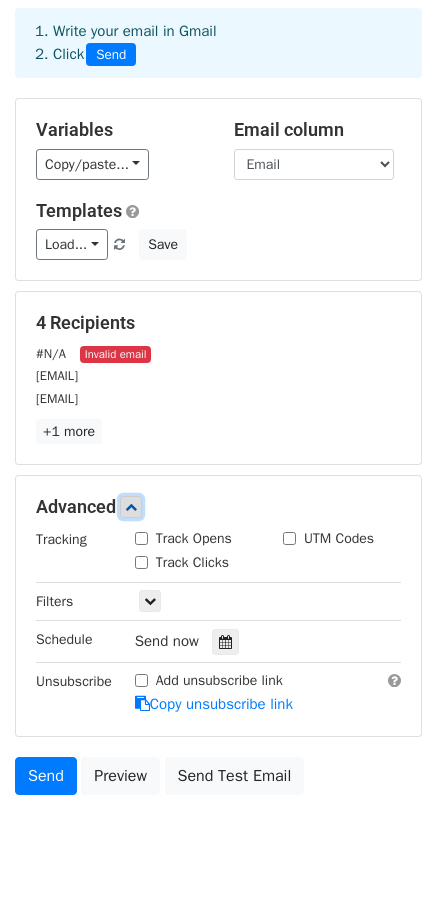 scroll, scrollTop: 0, scrollLeft: 0, axis: both 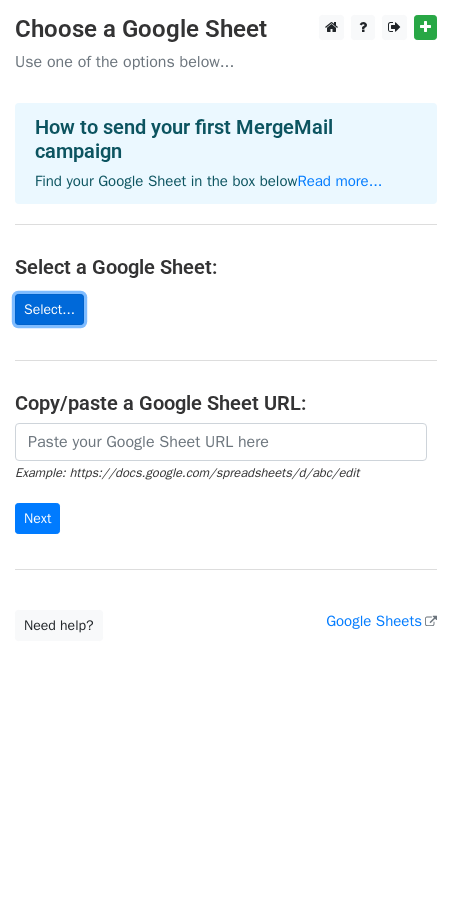 click on "Select..." at bounding box center (49, 309) 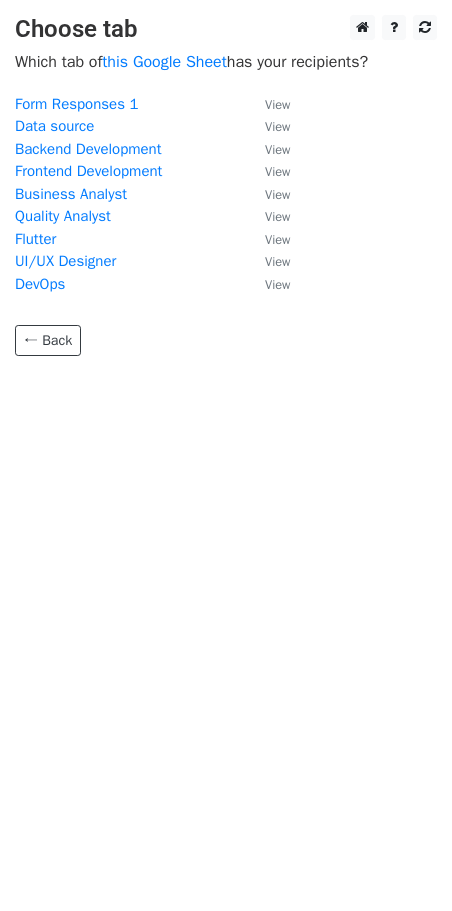 scroll, scrollTop: 0, scrollLeft: 0, axis: both 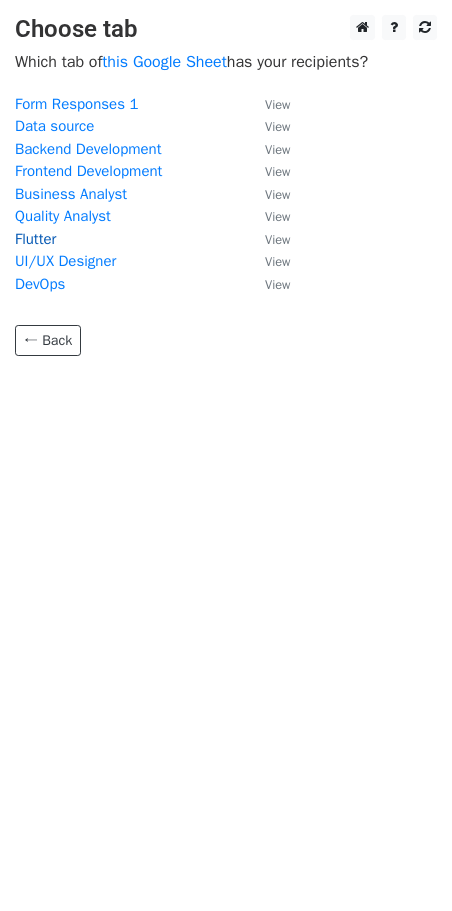 click on "Flutter" at bounding box center (35, 239) 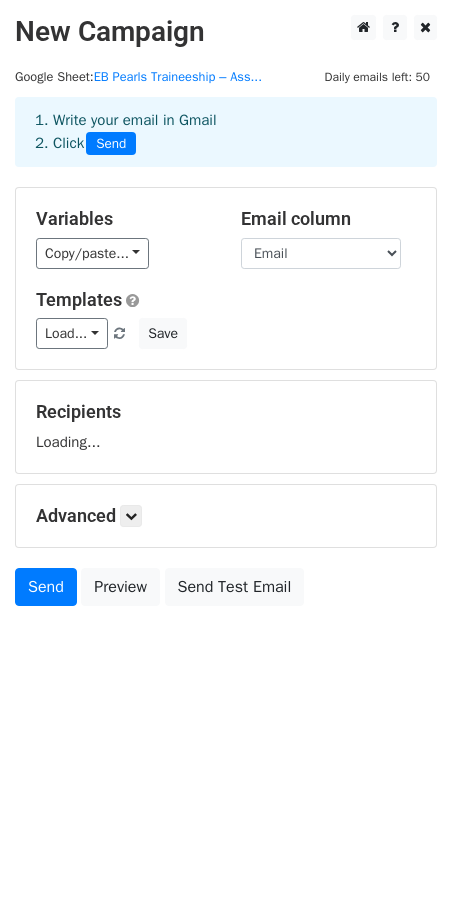 scroll, scrollTop: 0, scrollLeft: 0, axis: both 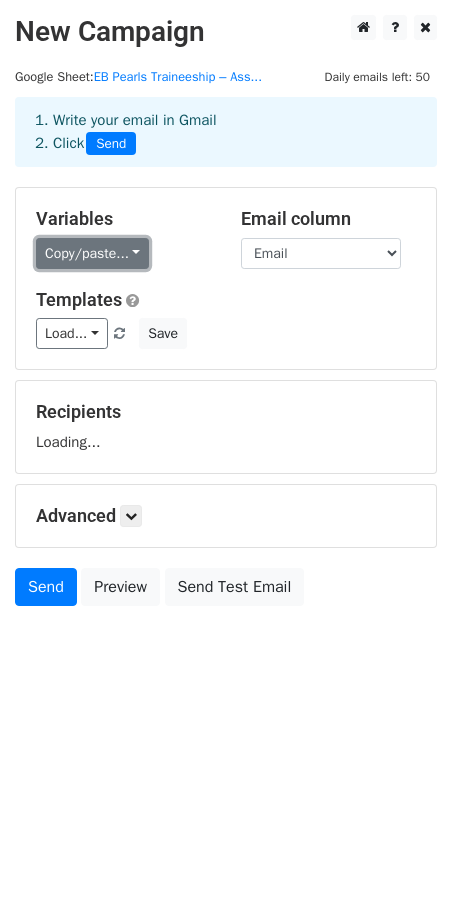 click on "Copy/paste..." at bounding box center (92, 253) 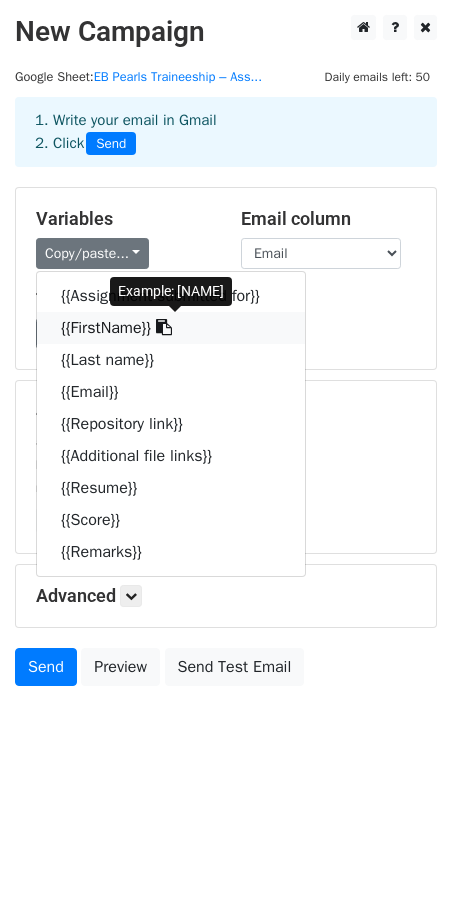click on "{{FirstName}}" at bounding box center [171, 328] 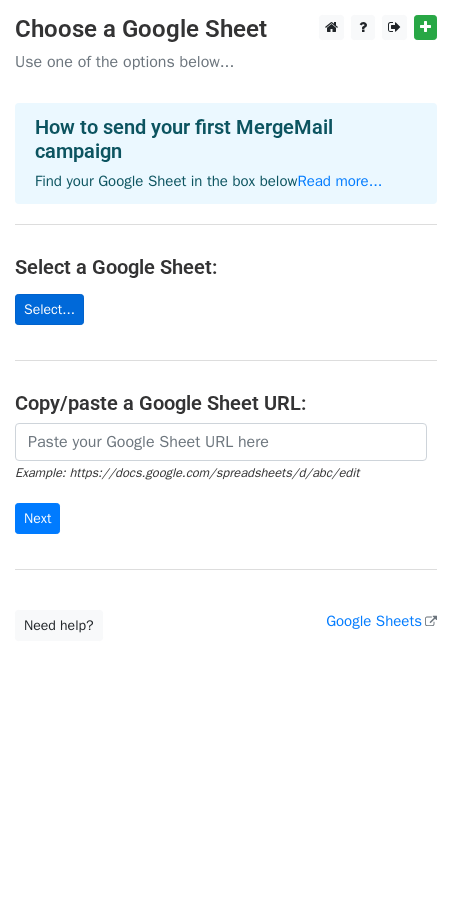scroll, scrollTop: 0, scrollLeft: 0, axis: both 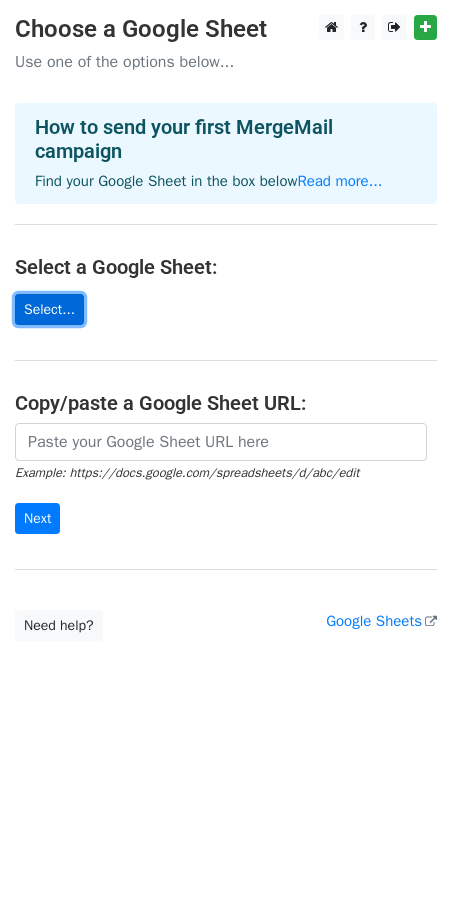 click on "Select..." at bounding box center (49, 309) 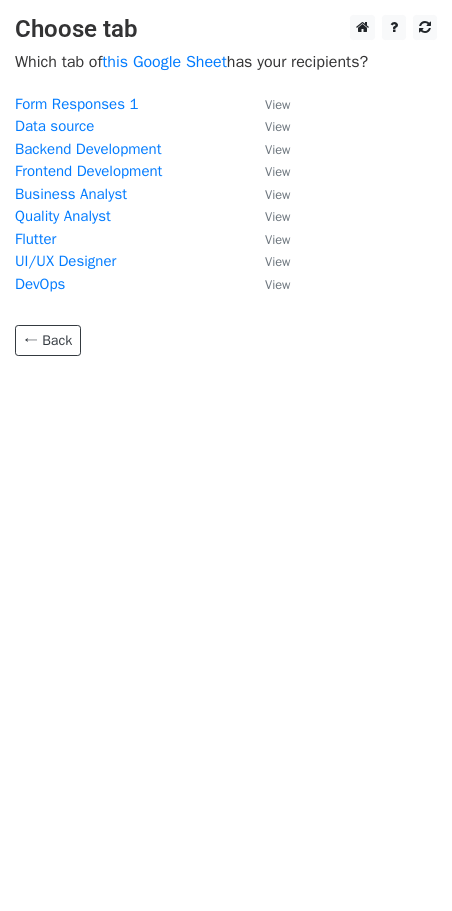 scroll, scrollTop: 0, scrollLeft: 0, axis: both 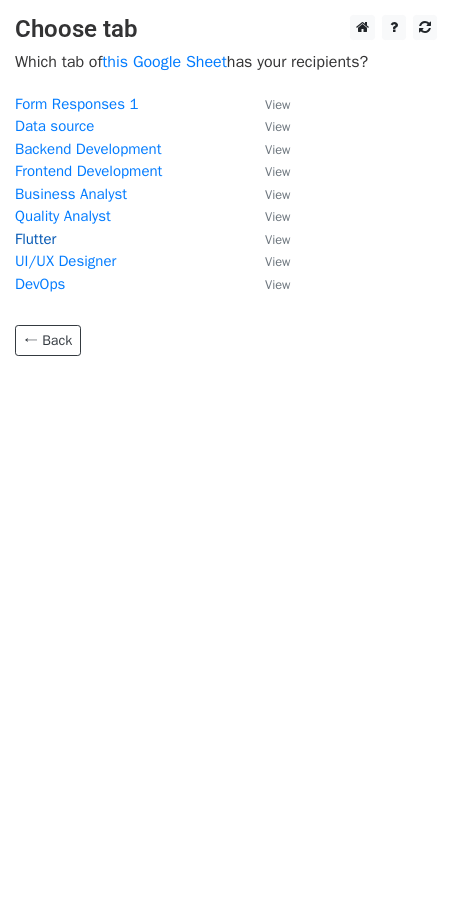 click on "Flutter" at bounding box center (35, 239) 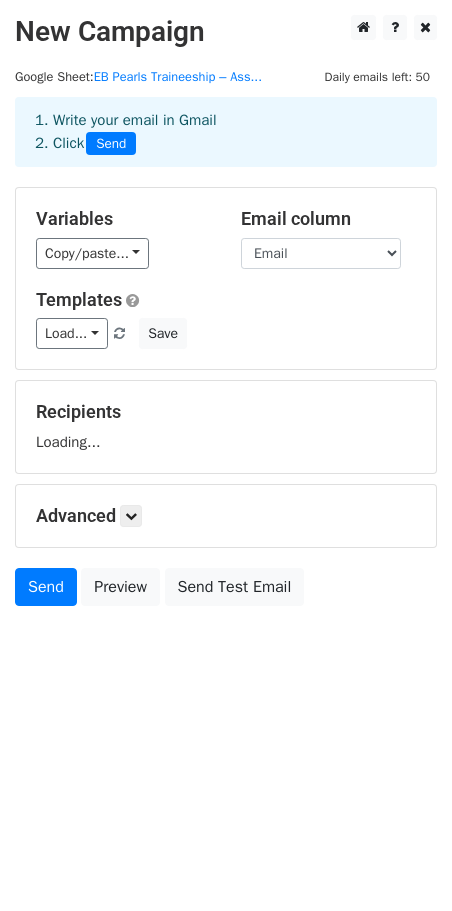 scroll, scrollTop: 0, scrollLeft: 0, axis: both 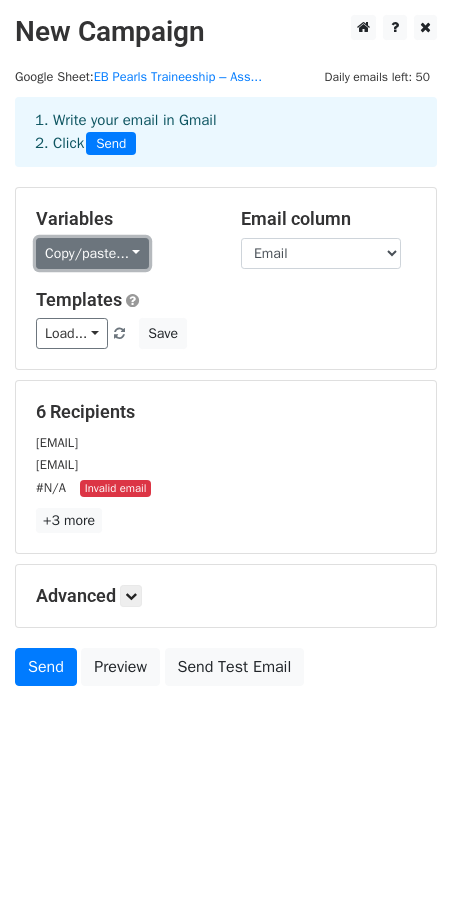 click on "Copy/paste..." at bounding box center [92, 253] 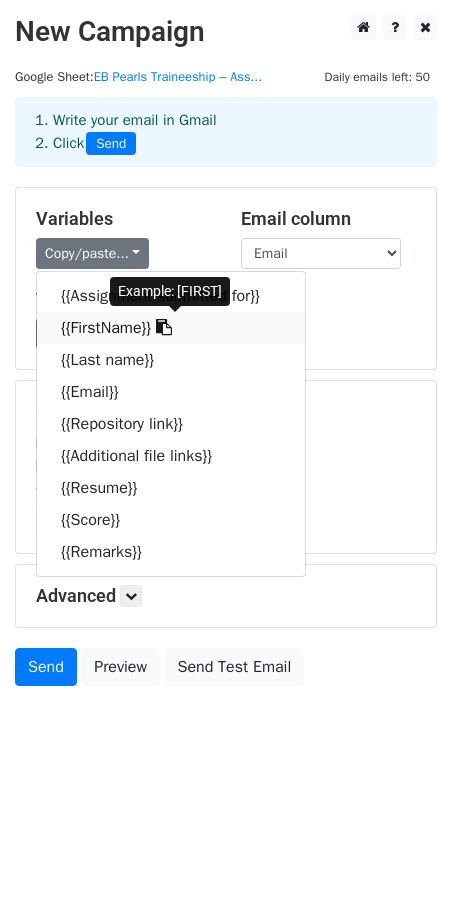 click on "{{FirstName}}" at bounding box center (171, 328) 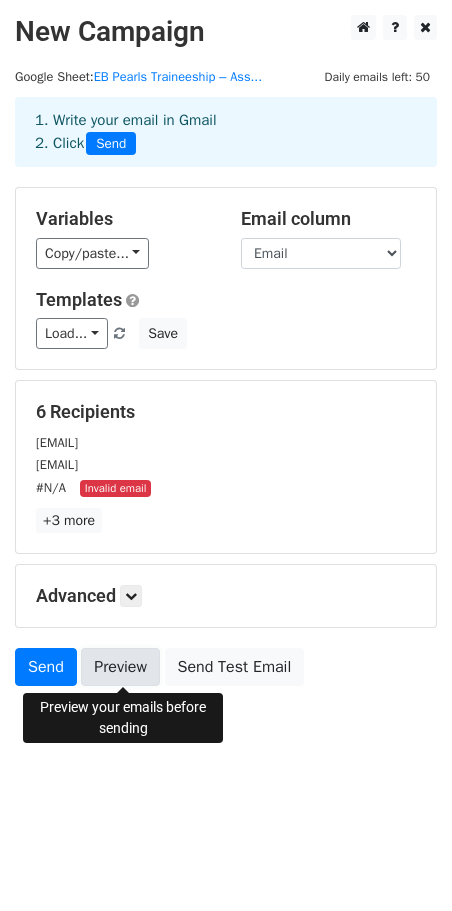 click on "Preview" at bounding box center [120, 667] 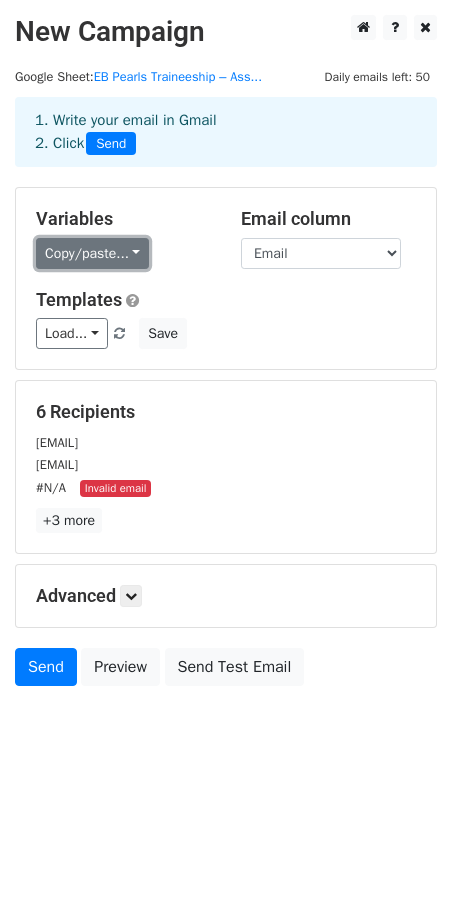 click on "Copy/paste..." at bounding box center (92, 253) 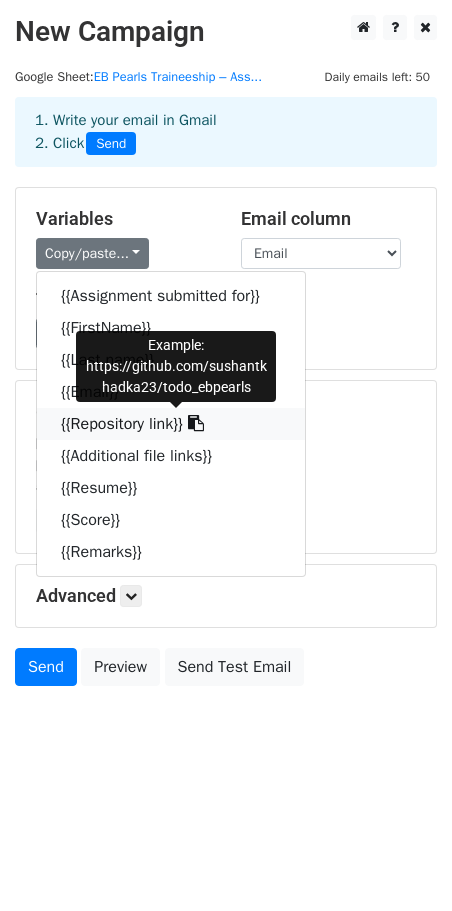 click on "{{Repository link}}" at bounding box center (171, 424) 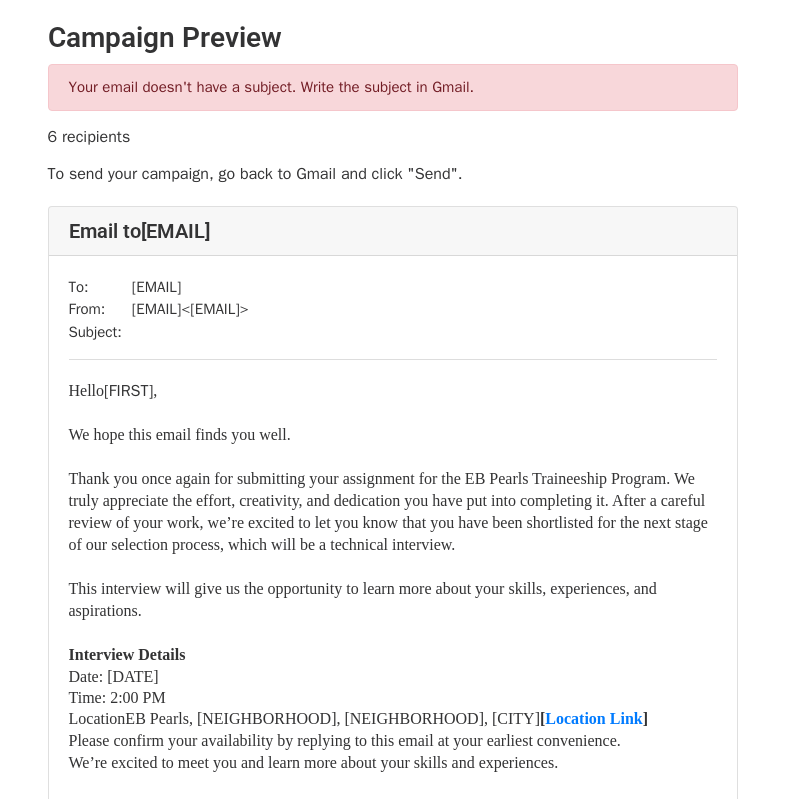 scroll, scrollTop: 0, scrollLeft: 0, axis: both 